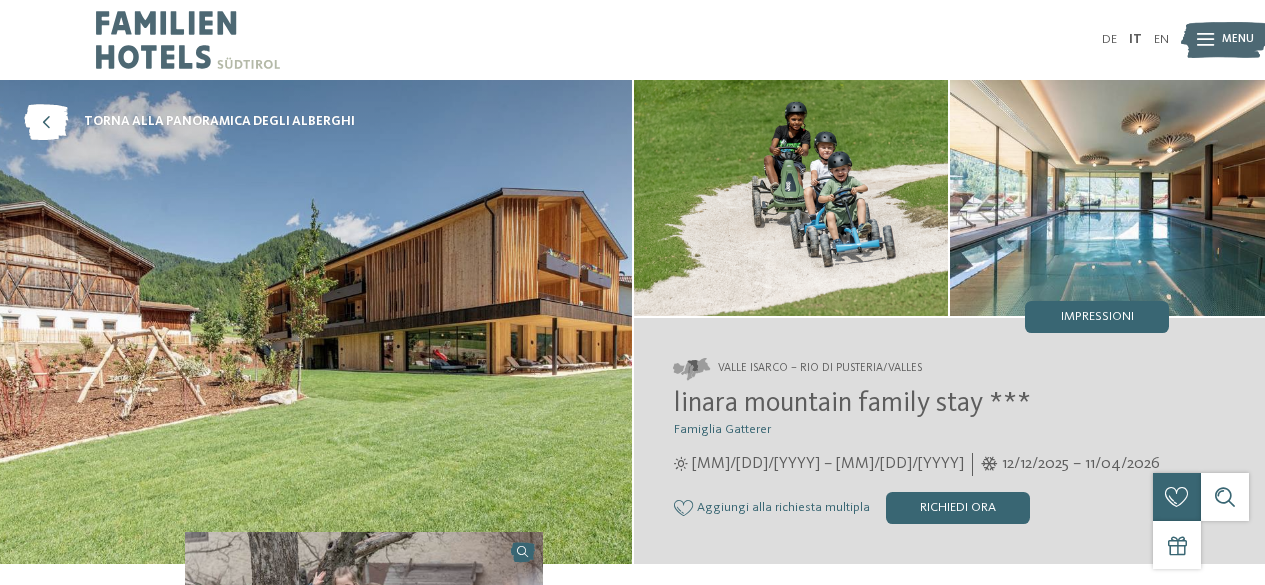 scroll, scrollTop: 0, scrollLeft: 0, axis: both 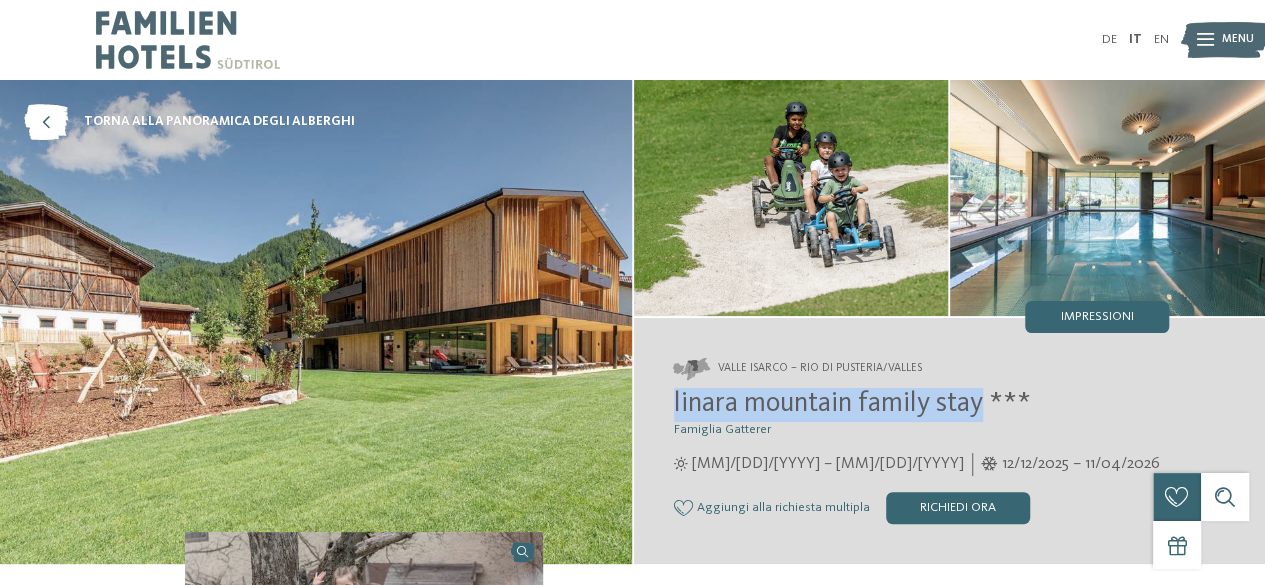 click at bounding box center (316, 322) 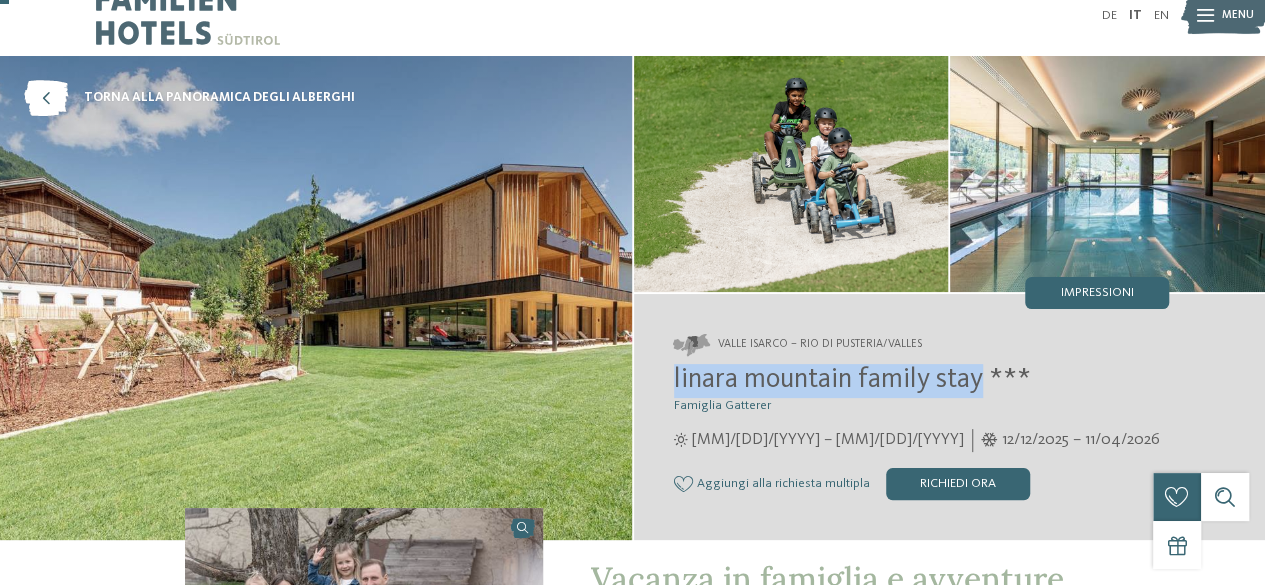 scroll, scrollTop: 0, scrollLeft: 0, axis: both 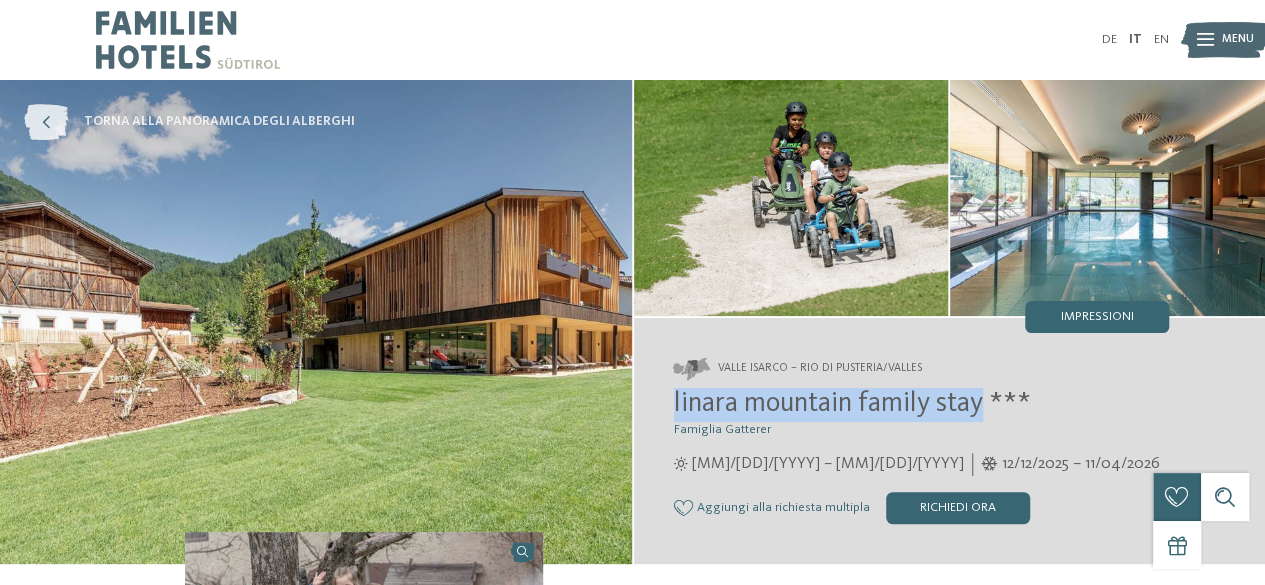 click on "torna alla panoramica degli alberghi" at bounding box center (219, 122) 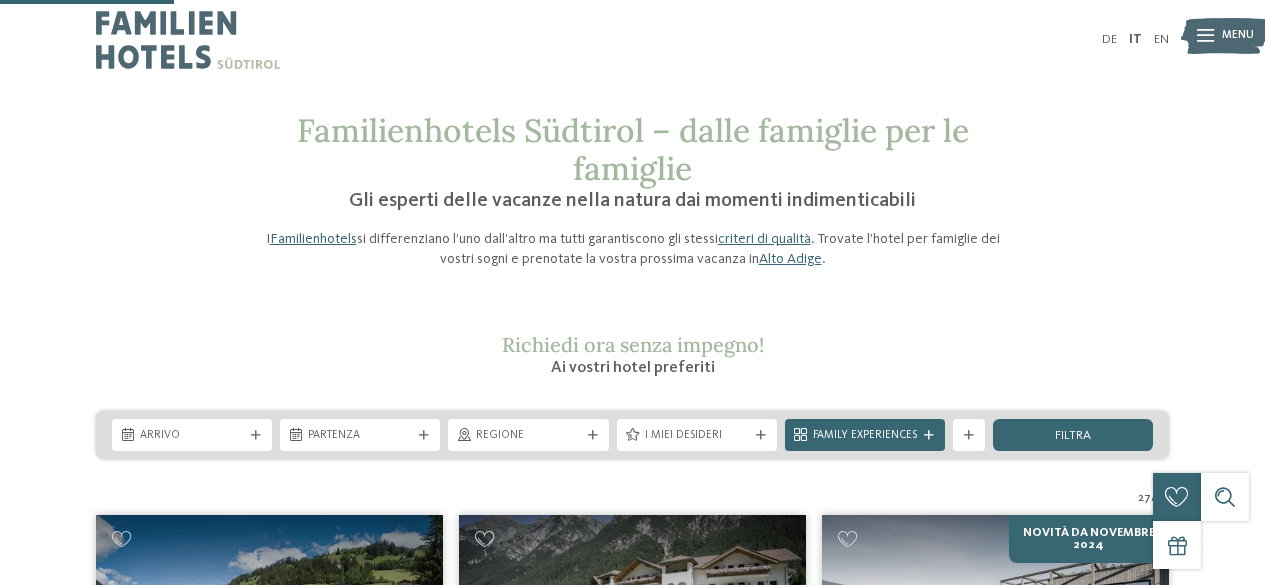 scroll, scrollTop: 762, scrollLeft: 0, axis: vertical 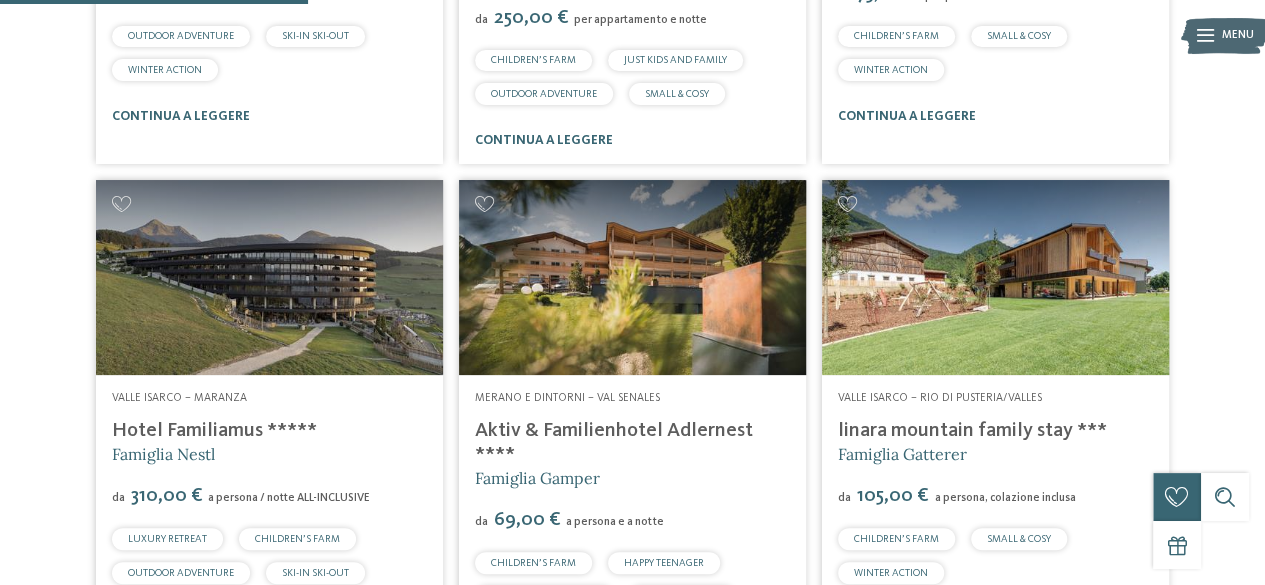 click on "Hotel Familiamus *****" at bounding box center (214, 431) 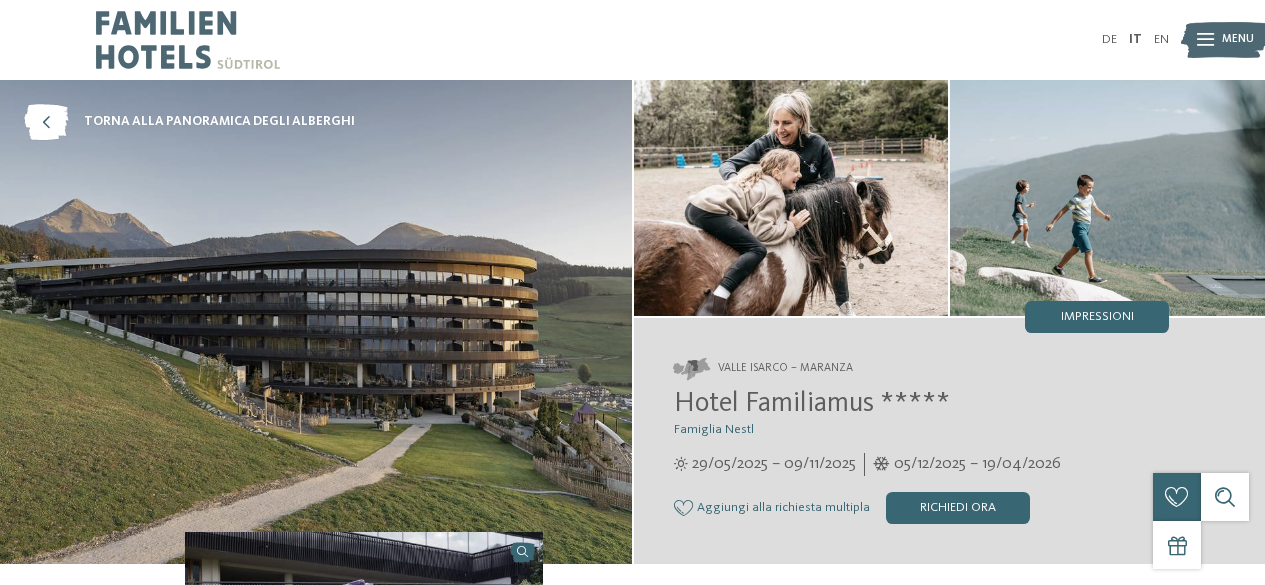 scroll, scrollTop: 0, scrollLeft: 0, axis: both 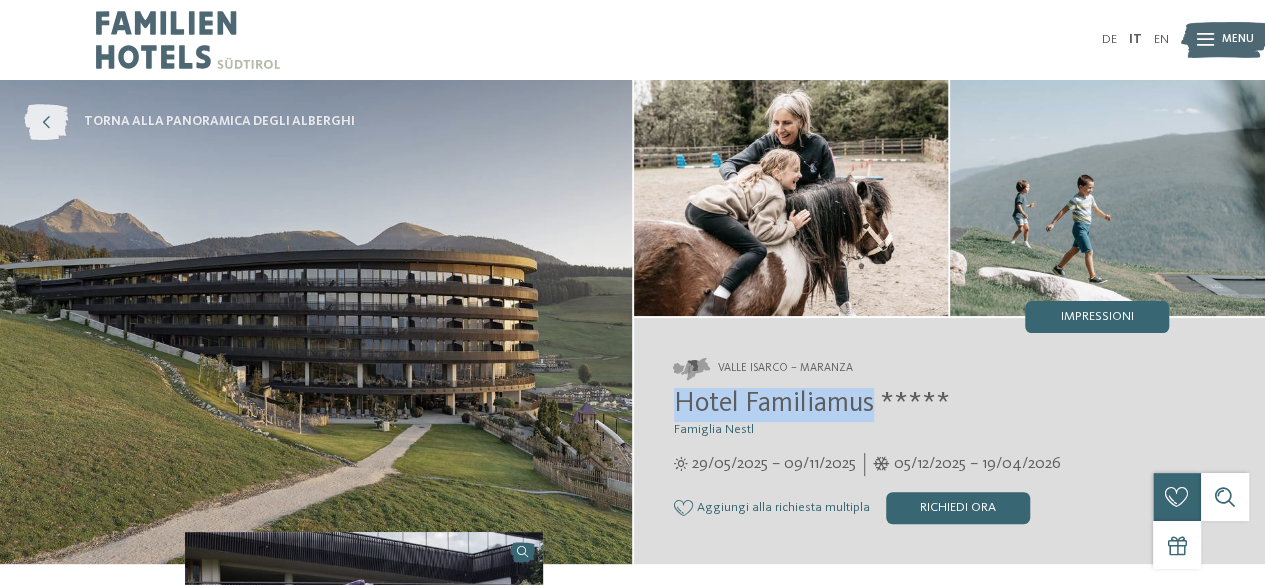 click at bounding box center (46, 122) 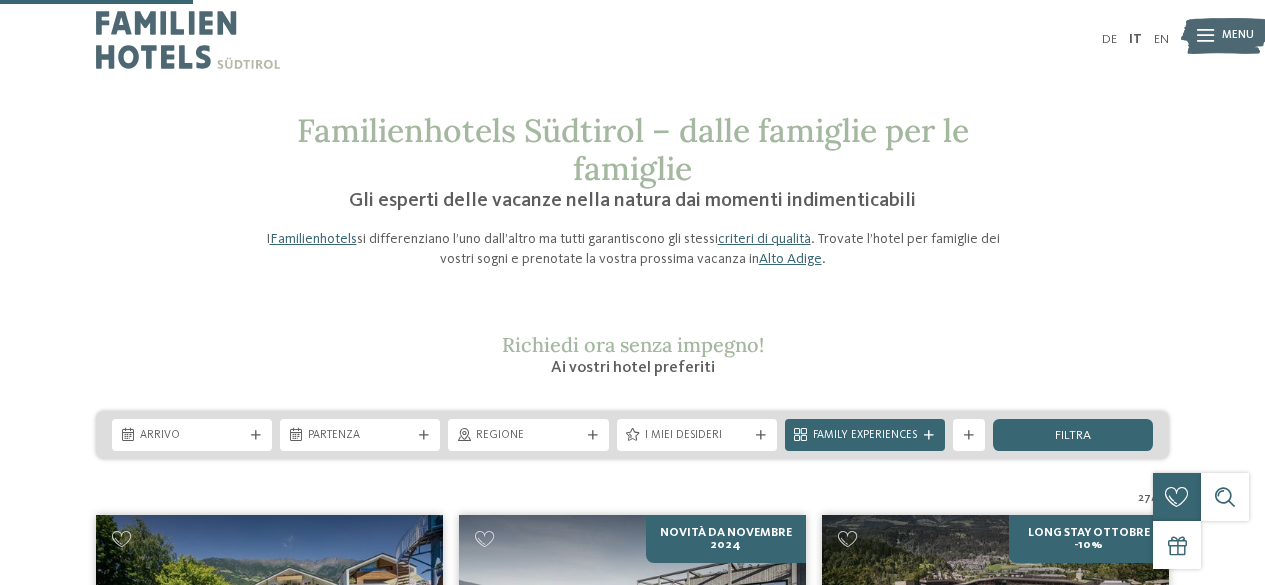 scroll, scrollTop: 848, scrollLeft: 0, axis: vertical 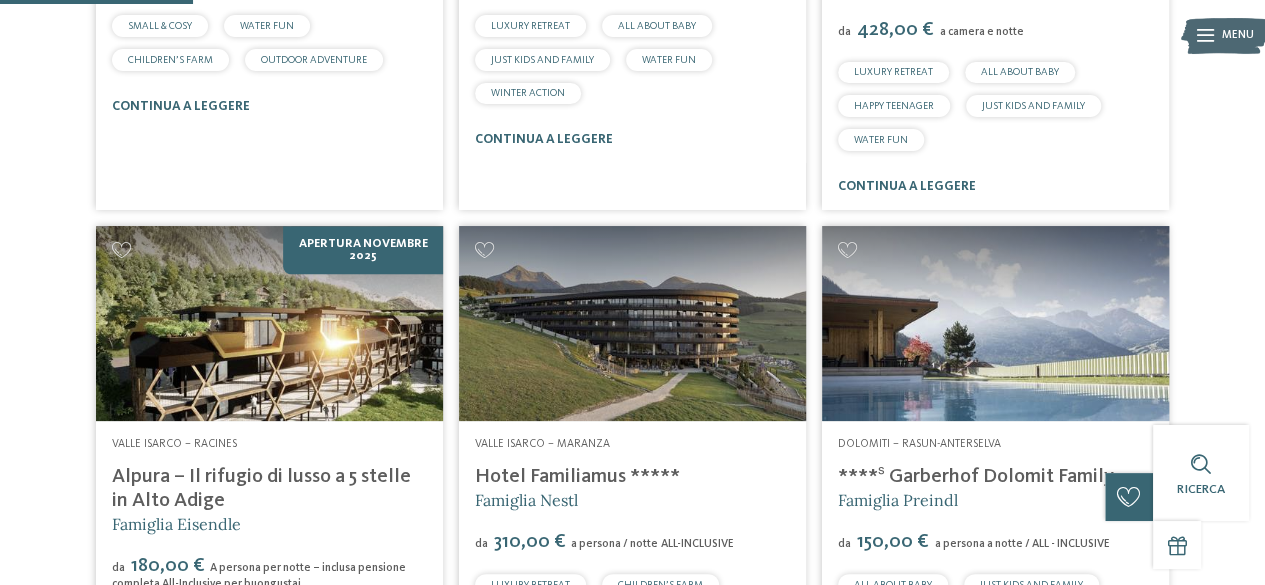 click on "****ˢ Garberhof Dolomit Family" at bounding box center (976, 477) 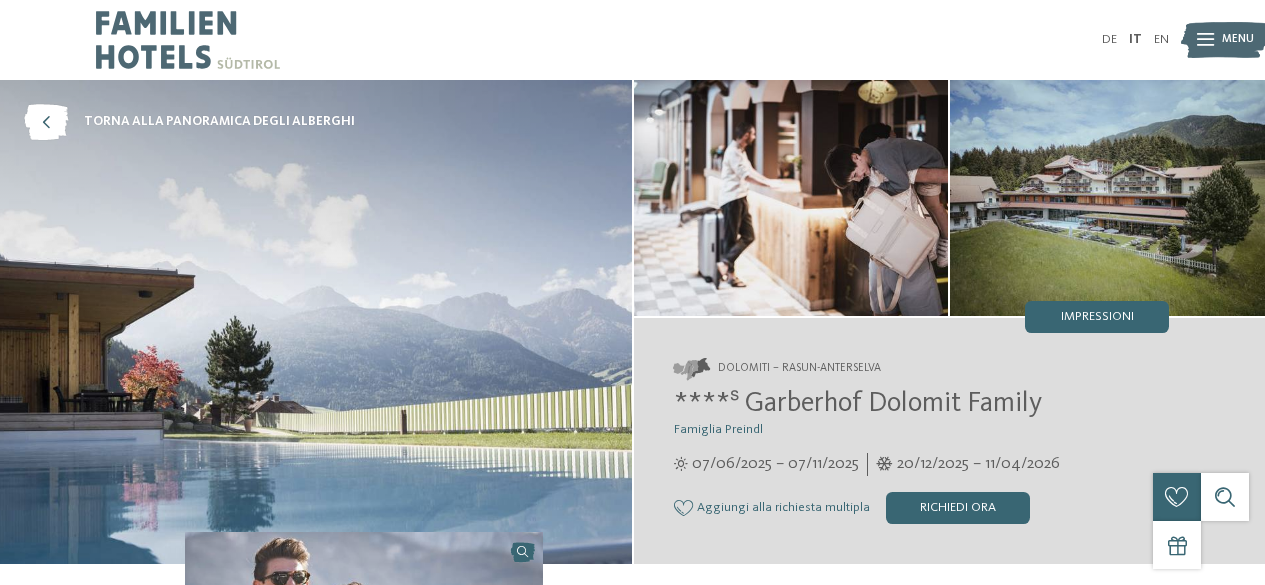 scroll, scrollTop: 0, scrollLeft: 0, axis: both 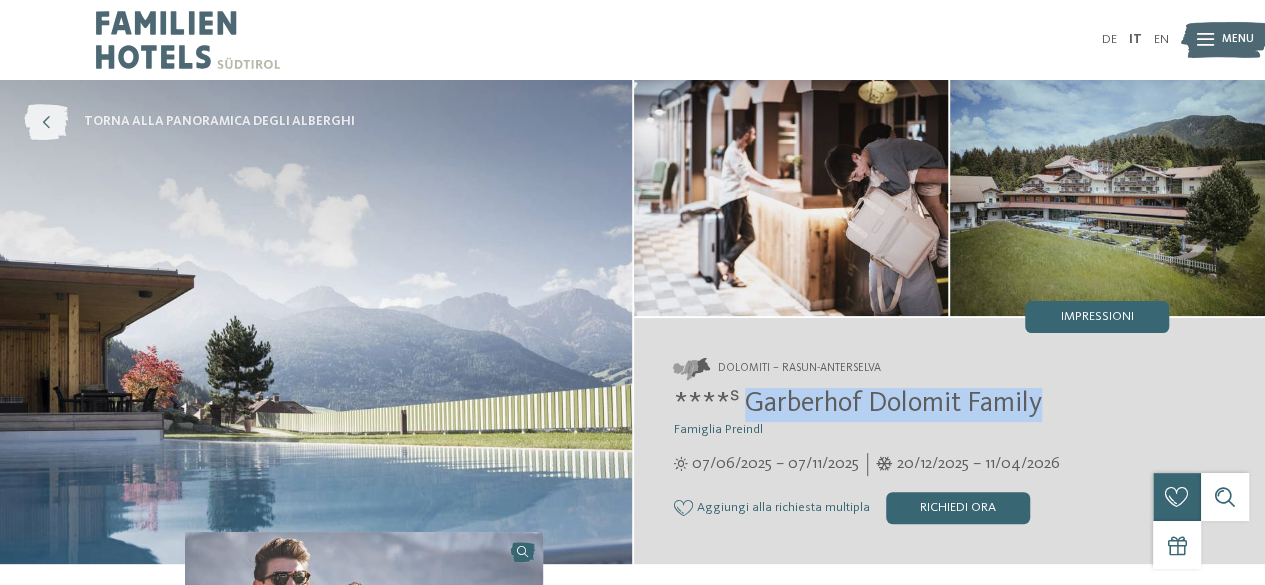 click at bounding box center [46, 122] 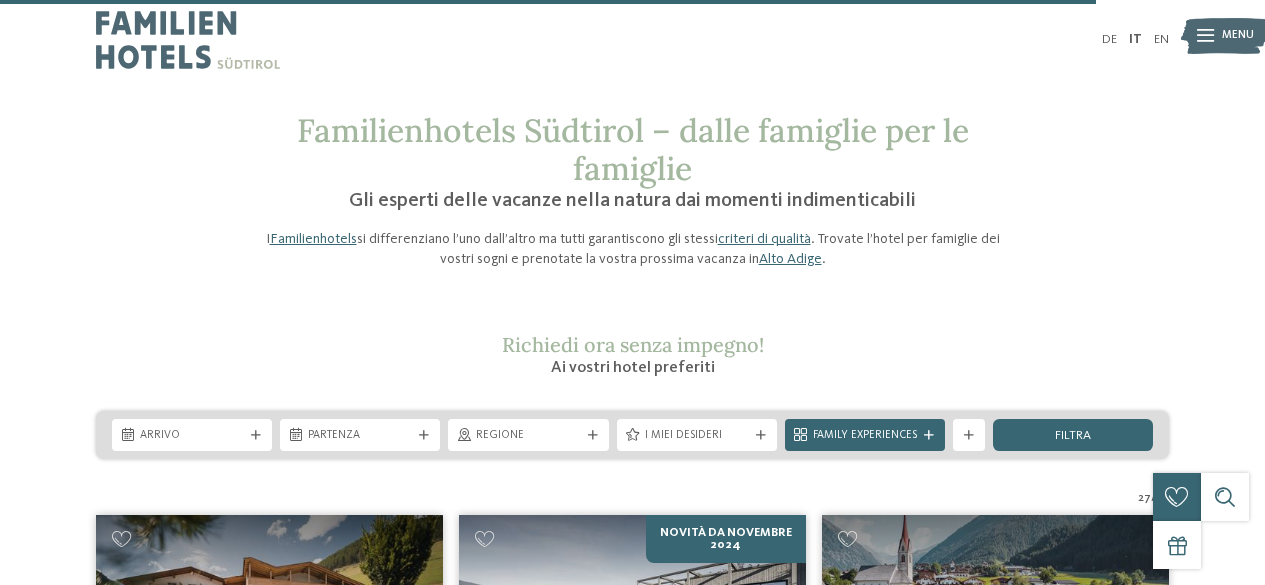 scroll, scrollTop: 4787, scrollLeft: 0, axis: vertical 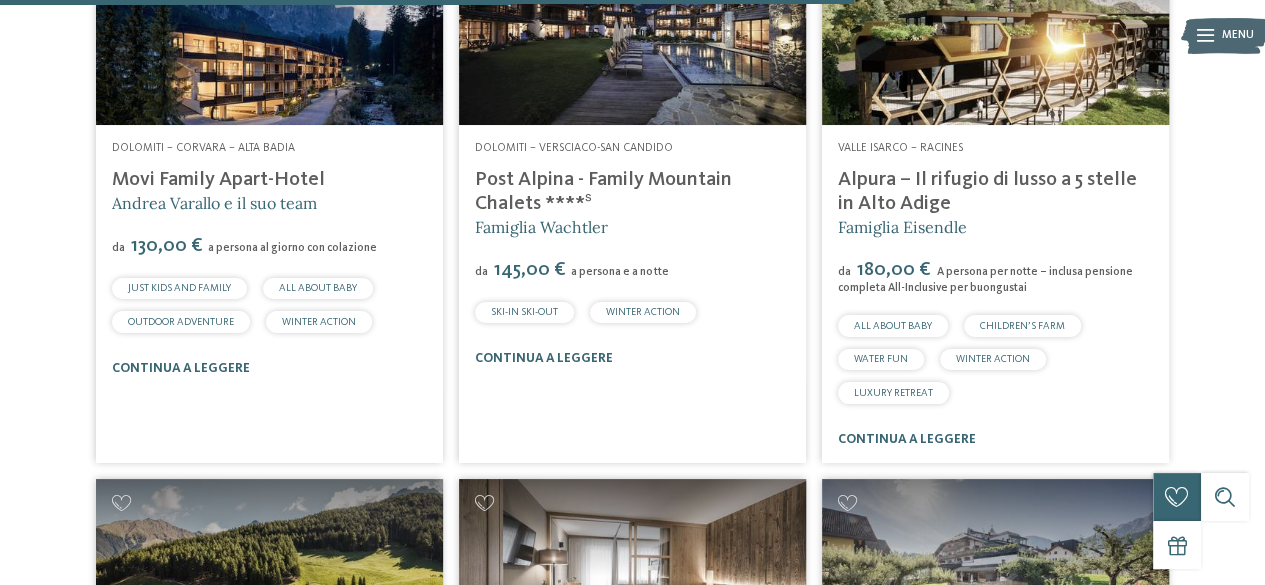 click on "Alpura – Il rifugio di lusso a 5 stelle in Alto Adige" at bounding box center [987, 192] 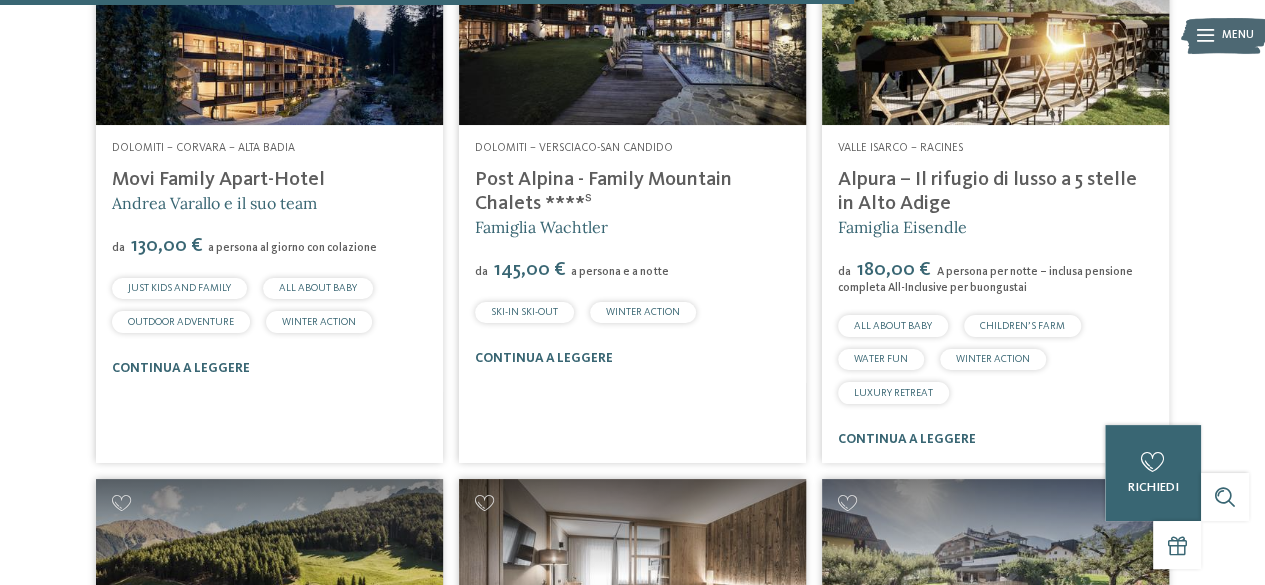 scroll, scrollTop: 0, scrollLeft: 0, axis: both 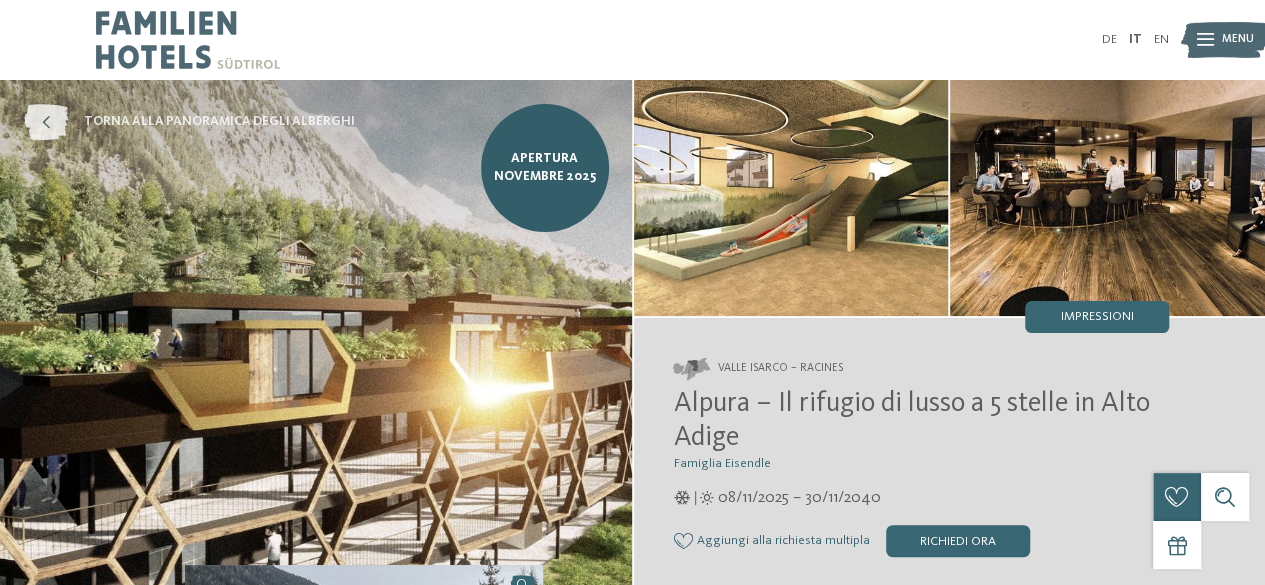 click on "torna alla panoramica degli alberghi" at bounding box center (189, 122) 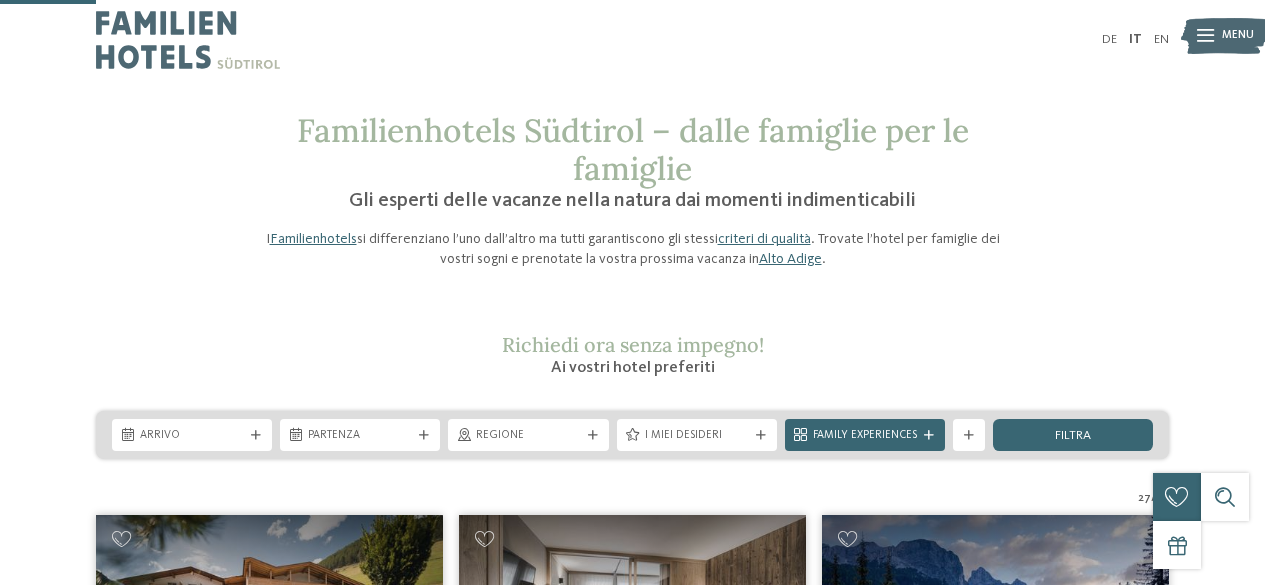 scroll, scrollTop: 422, scrollLeft: 0, axis: vertical 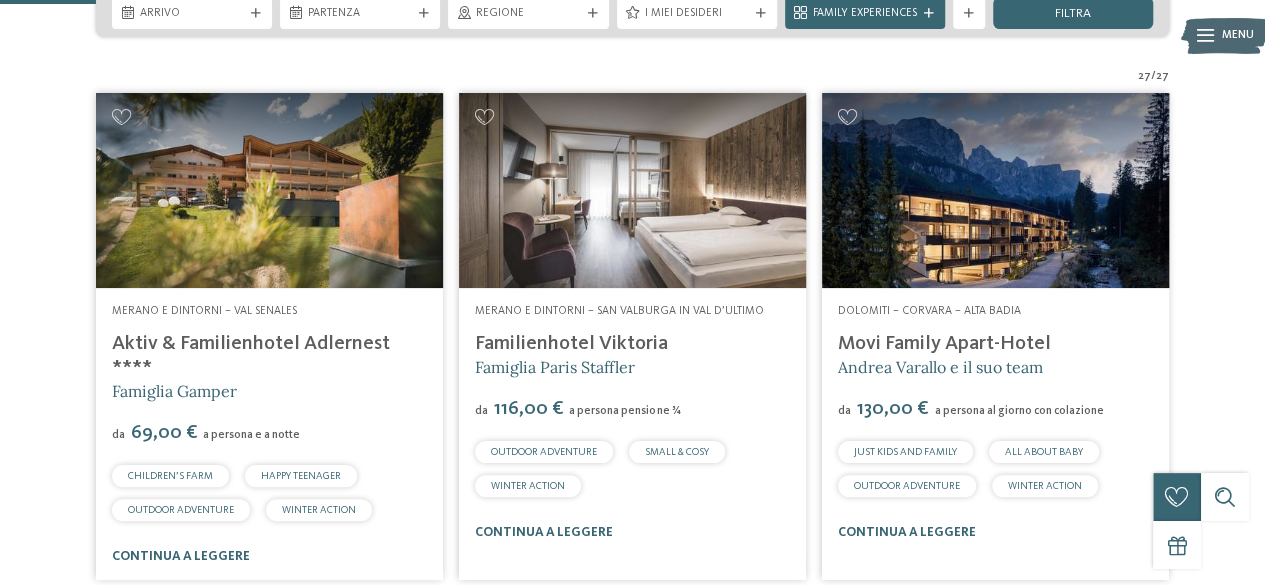 click on "Aktiv & Familienhotel Adlernest ****" at bounding box center (251, 356) 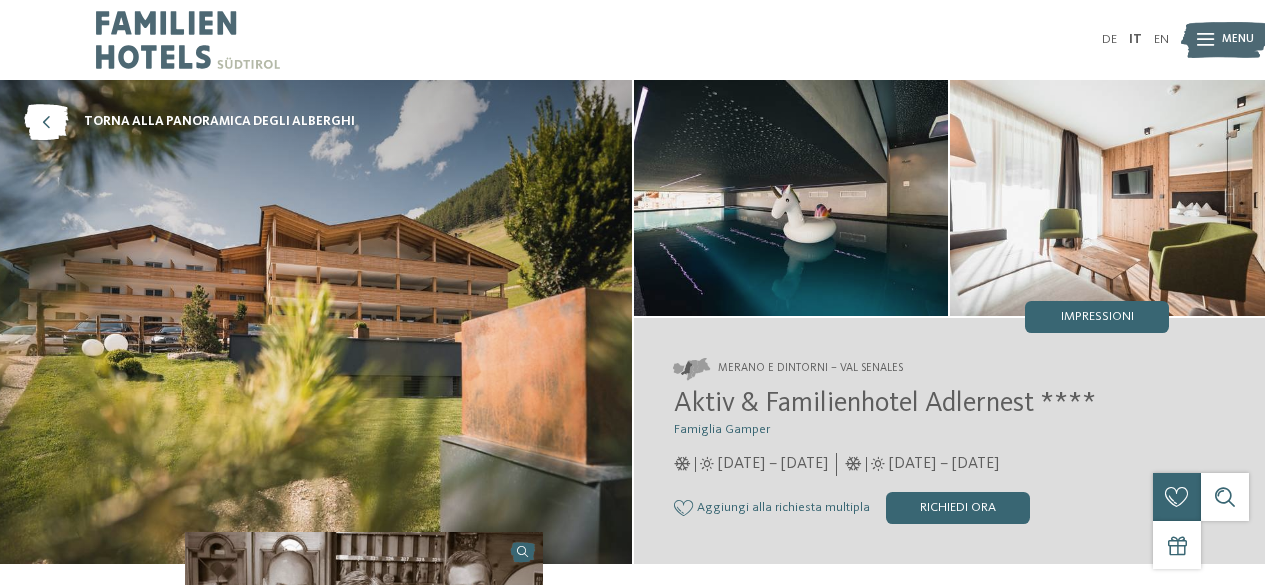 scroll, scrollTop: 0, scrollLeft: 0, axis: both 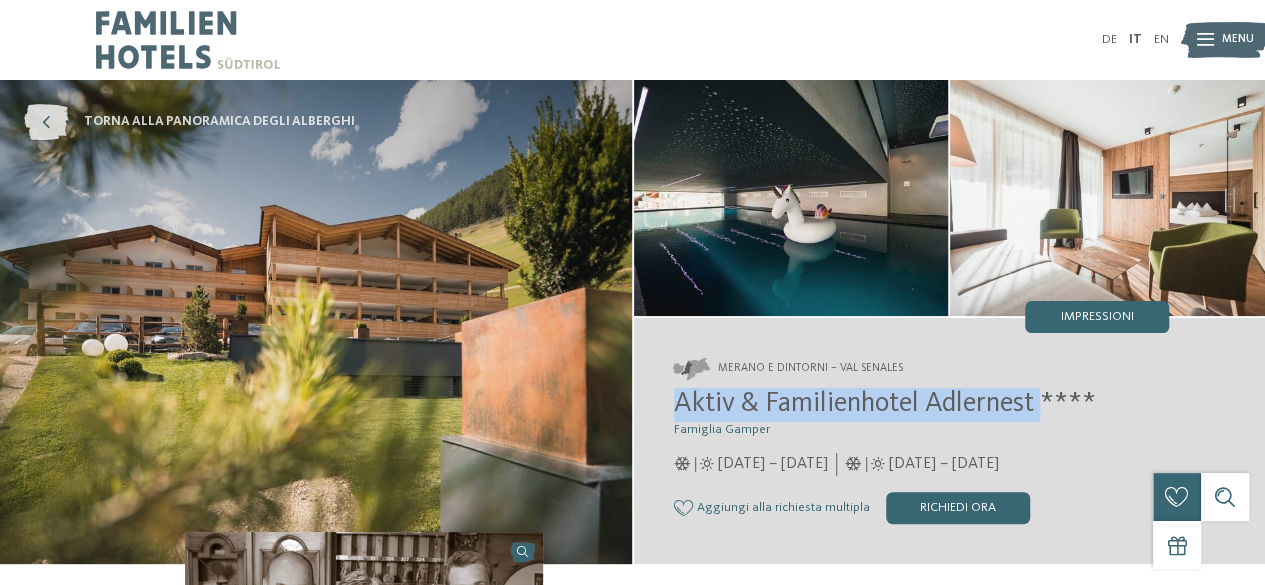 click on "torna alla panoramica degli alberghi" at bounding box center [219, 122] 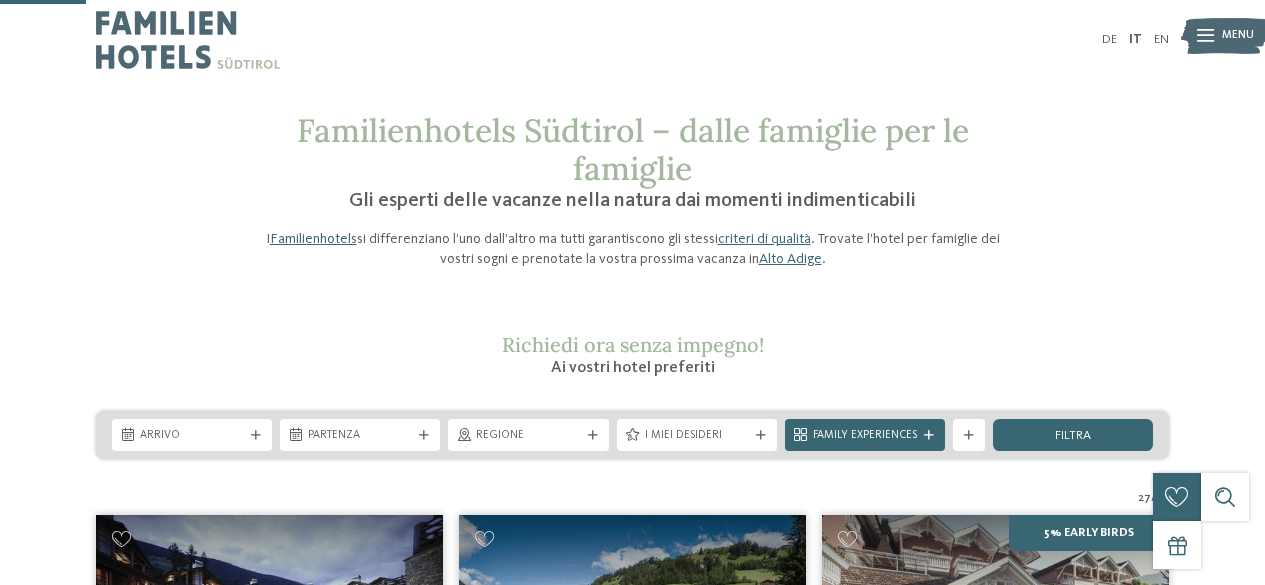 scroll, scrollTop: 377, scrollLeft: 0, axis: vertical 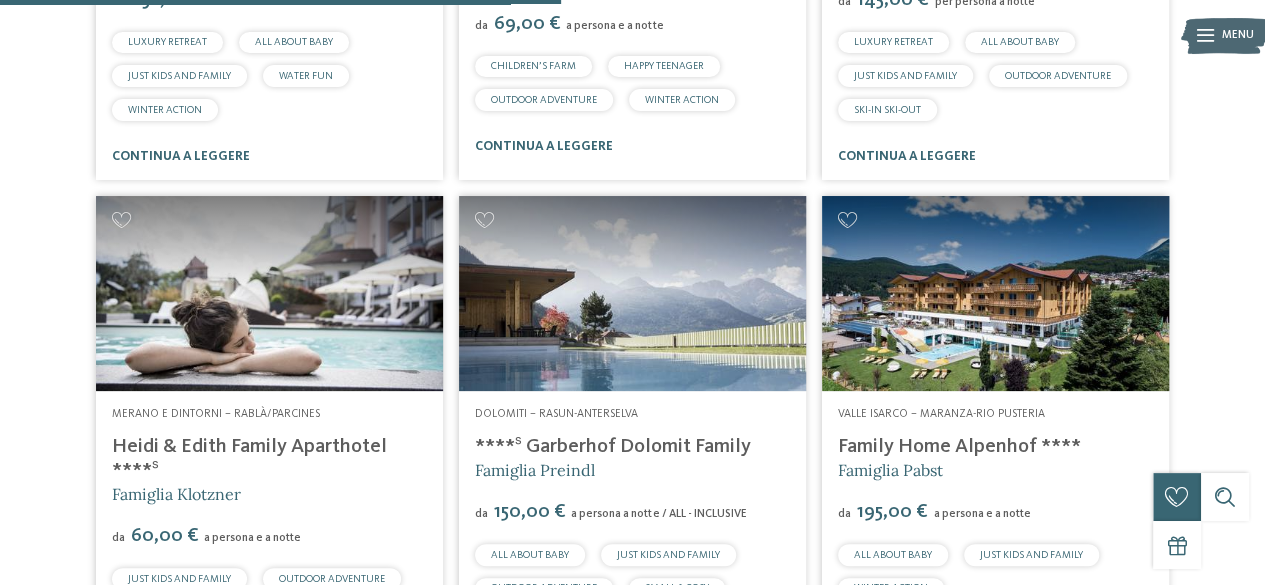 click on "****ˢ Garberhof Dolomit Family" at bounding box center (613, 447) 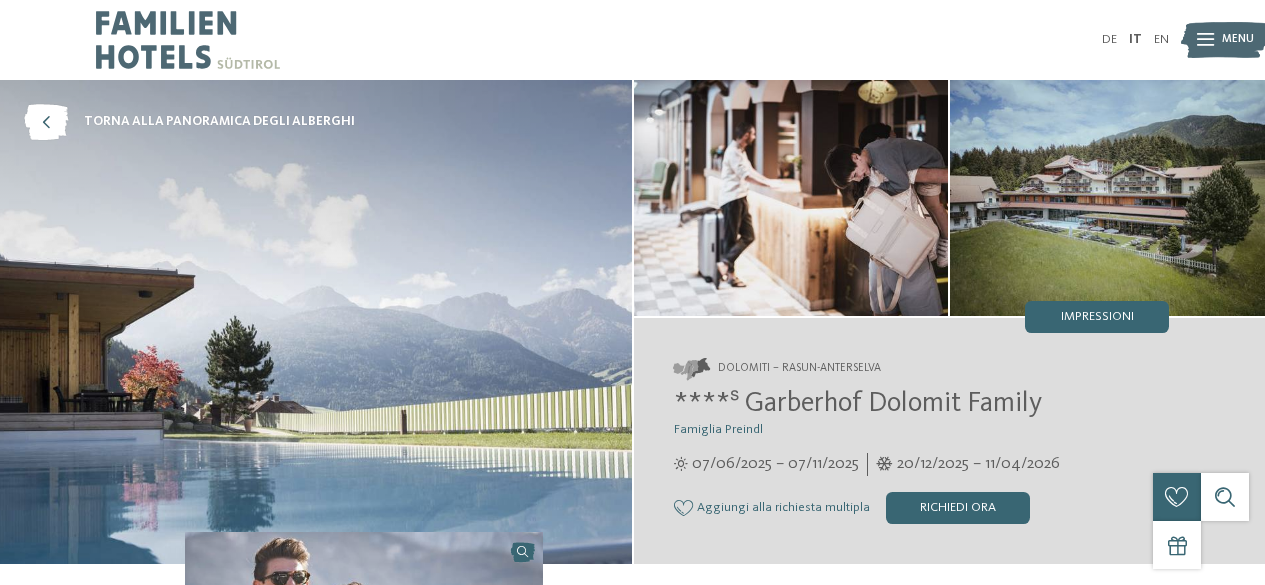 scroll, scrollTop: 0, scrollLeft: 0, axis: both 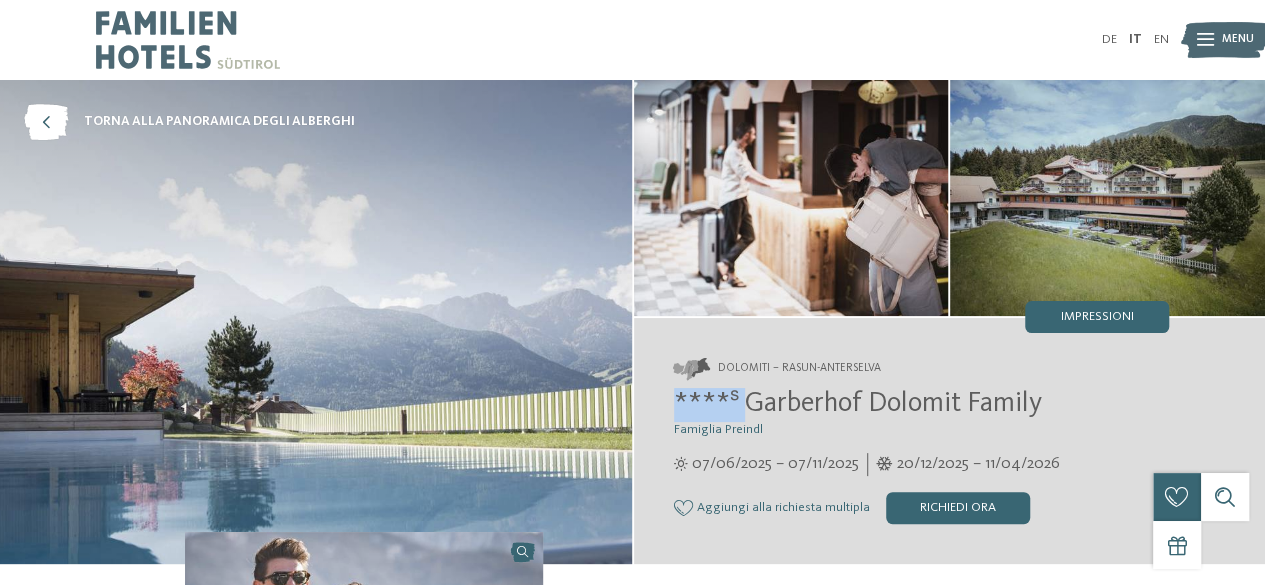 click on "[LOCATION] – [CITY]
****ˢ [BRAND]
[LAST]
[DATE] – [DATE]" at bounding box center [950, 441] 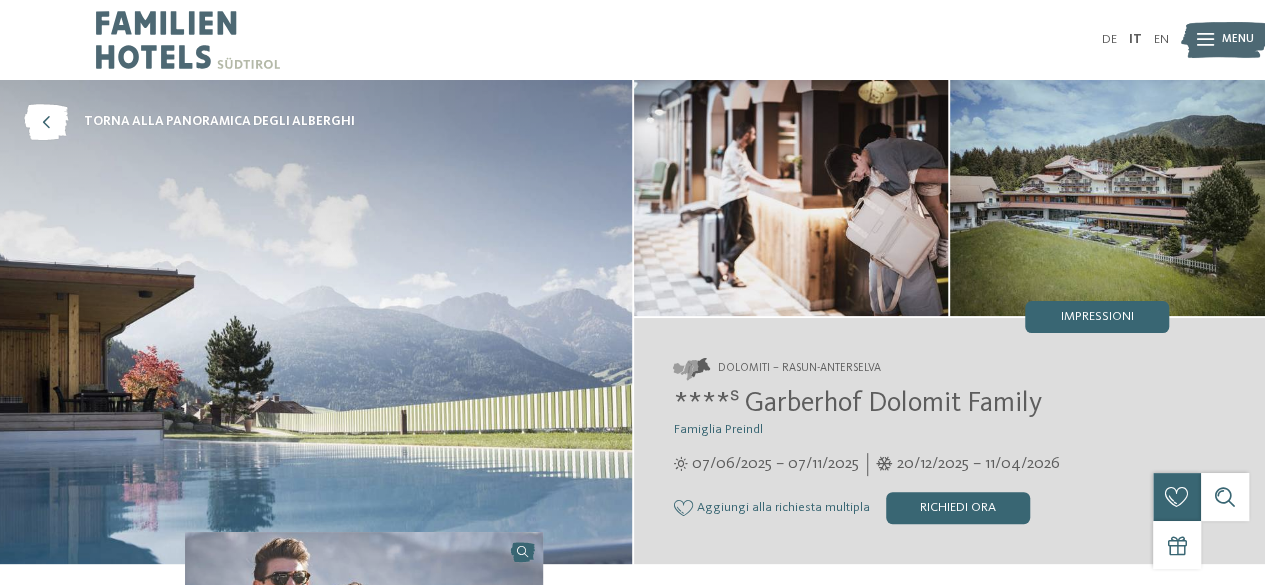click on "****ˢ Garberhof Dolomit Family" at bounding box center (858, 404) 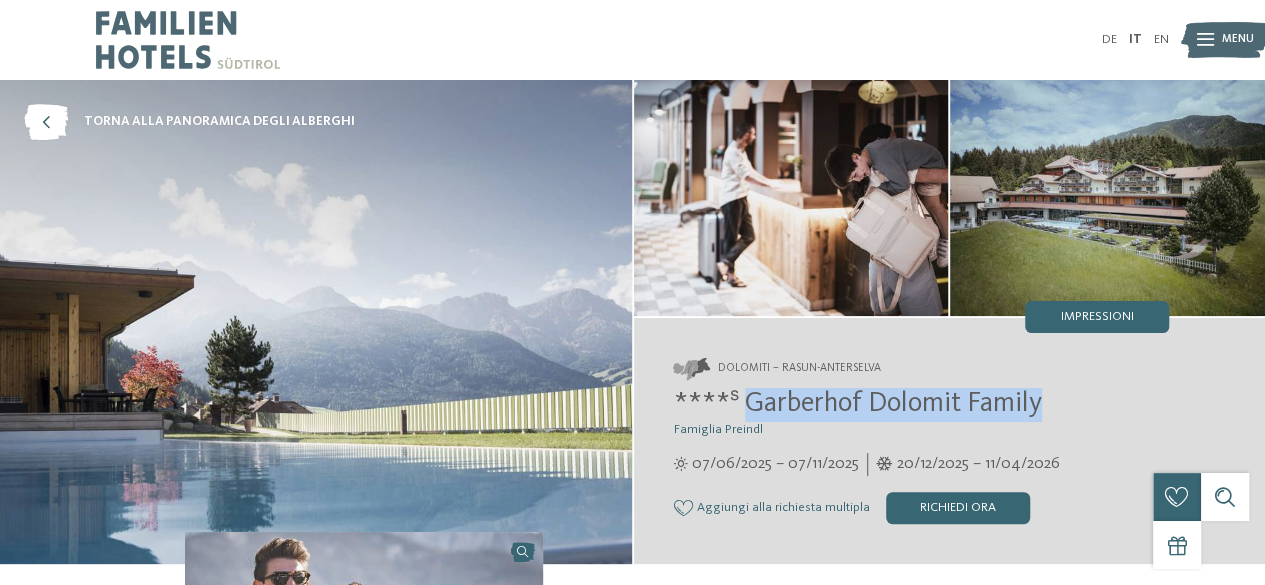 drag, startPoint x: 740, startPoint y: 405, endPoint x: 1042, endPoint y: 395, distance: 302.16553 